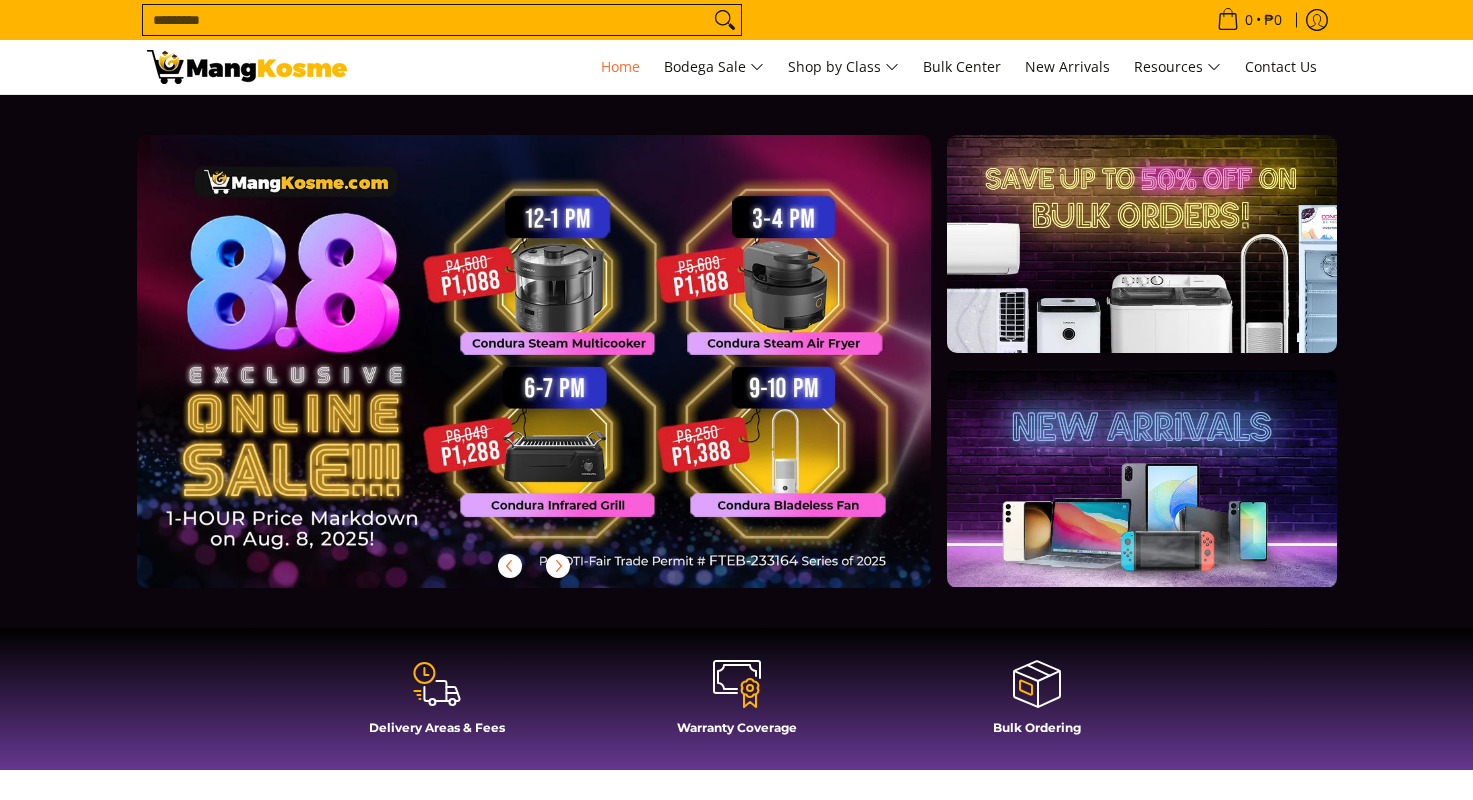 scroll, scrollTop: 0, scrollLeft: 0, axis: both 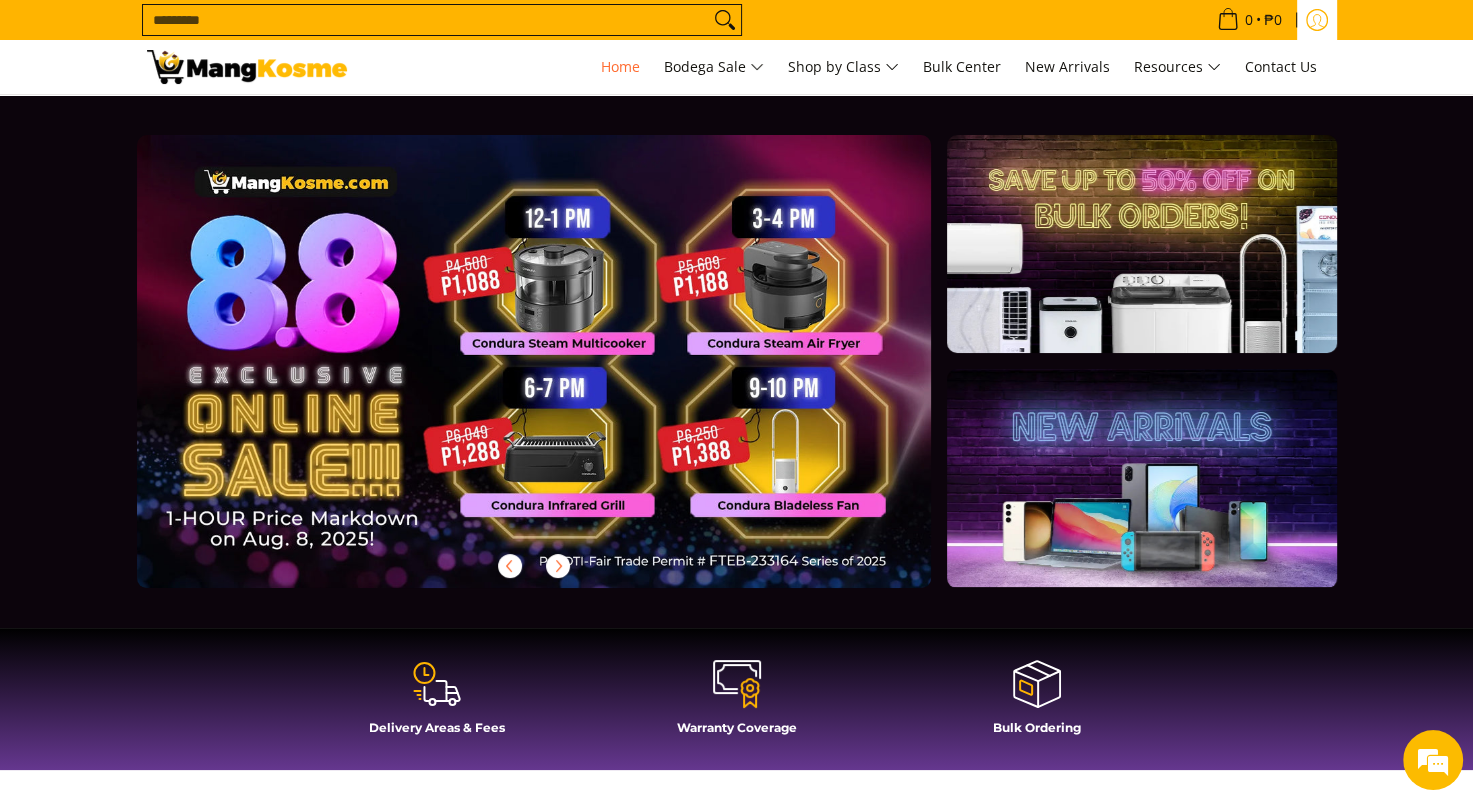 click at bounding box center [1317, 20] 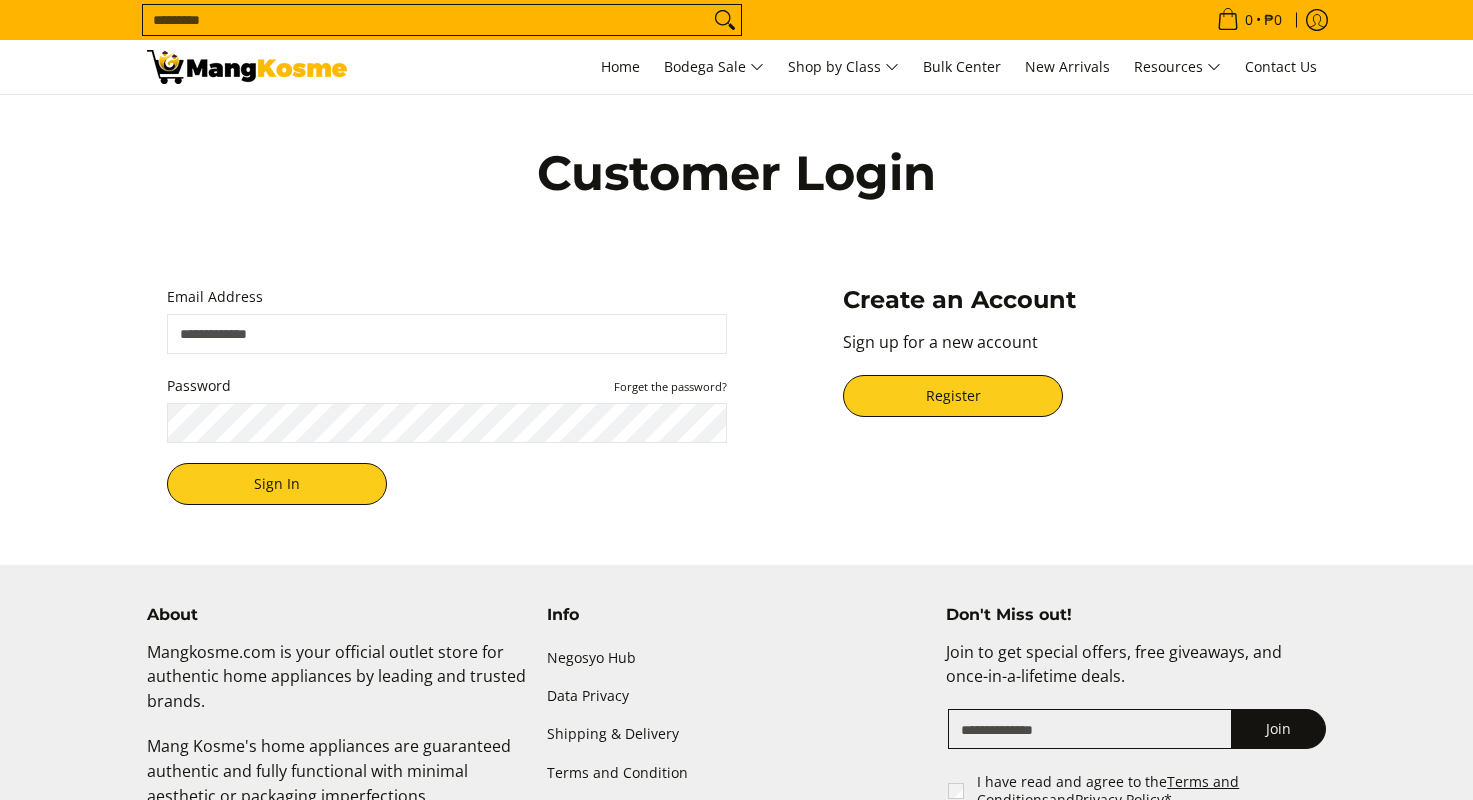 scroll, scrollTop: 0, scrollLeft: 0, axis: both 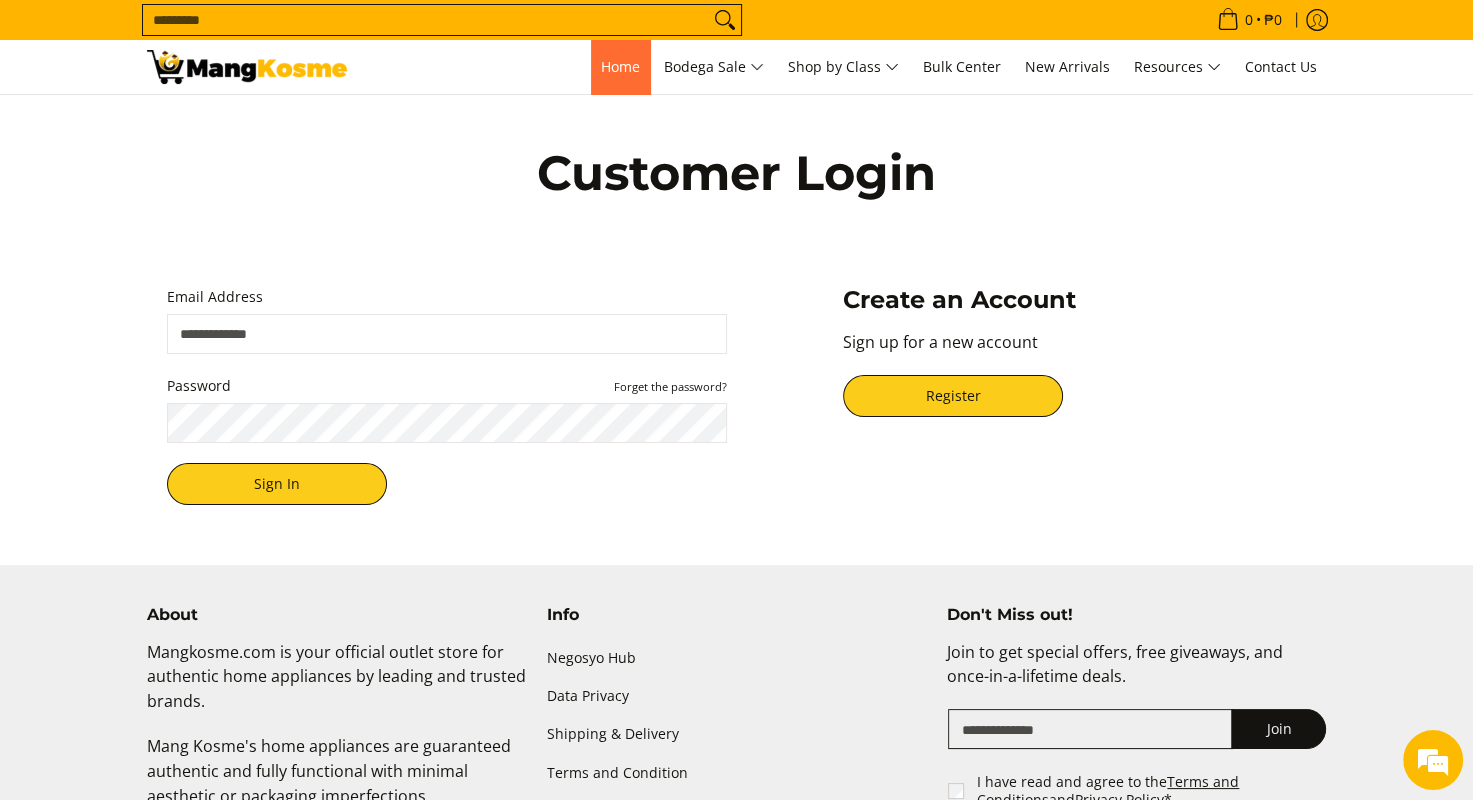 click on "Home" at bounding box center [620, 67] 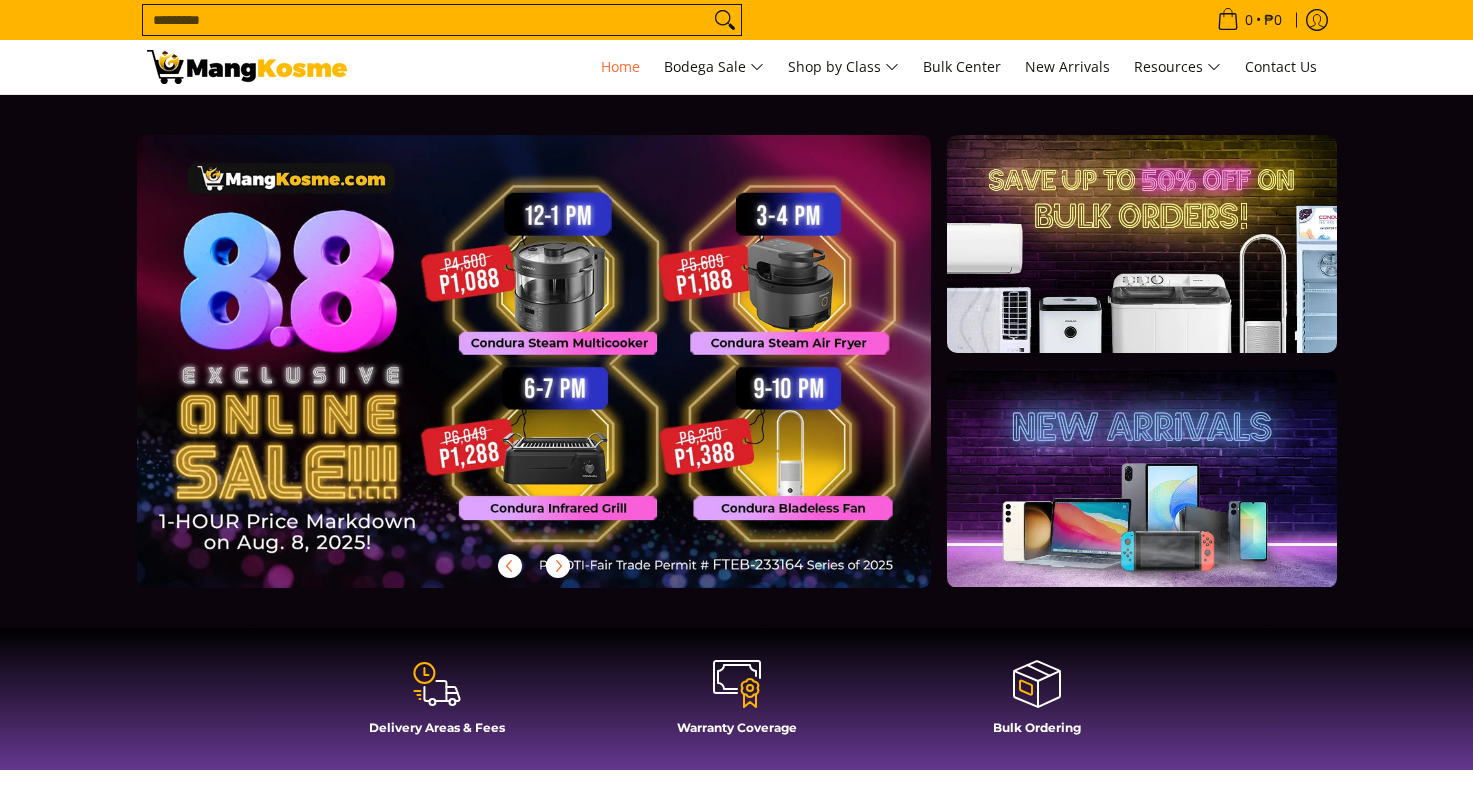 scroll, scrollTop: 0, scrollLeft: 0, axis: both 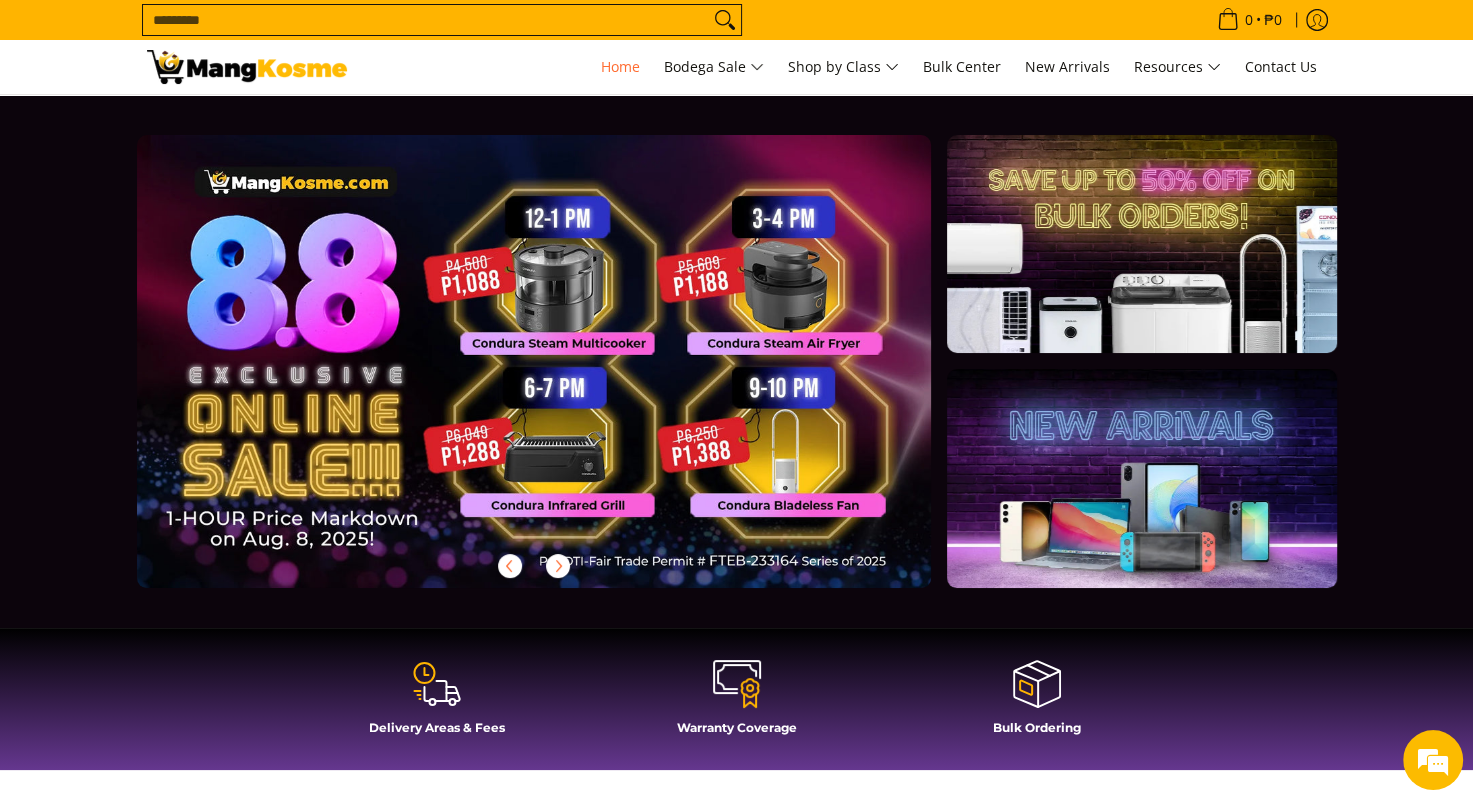click at bounding box center (1141, 478) 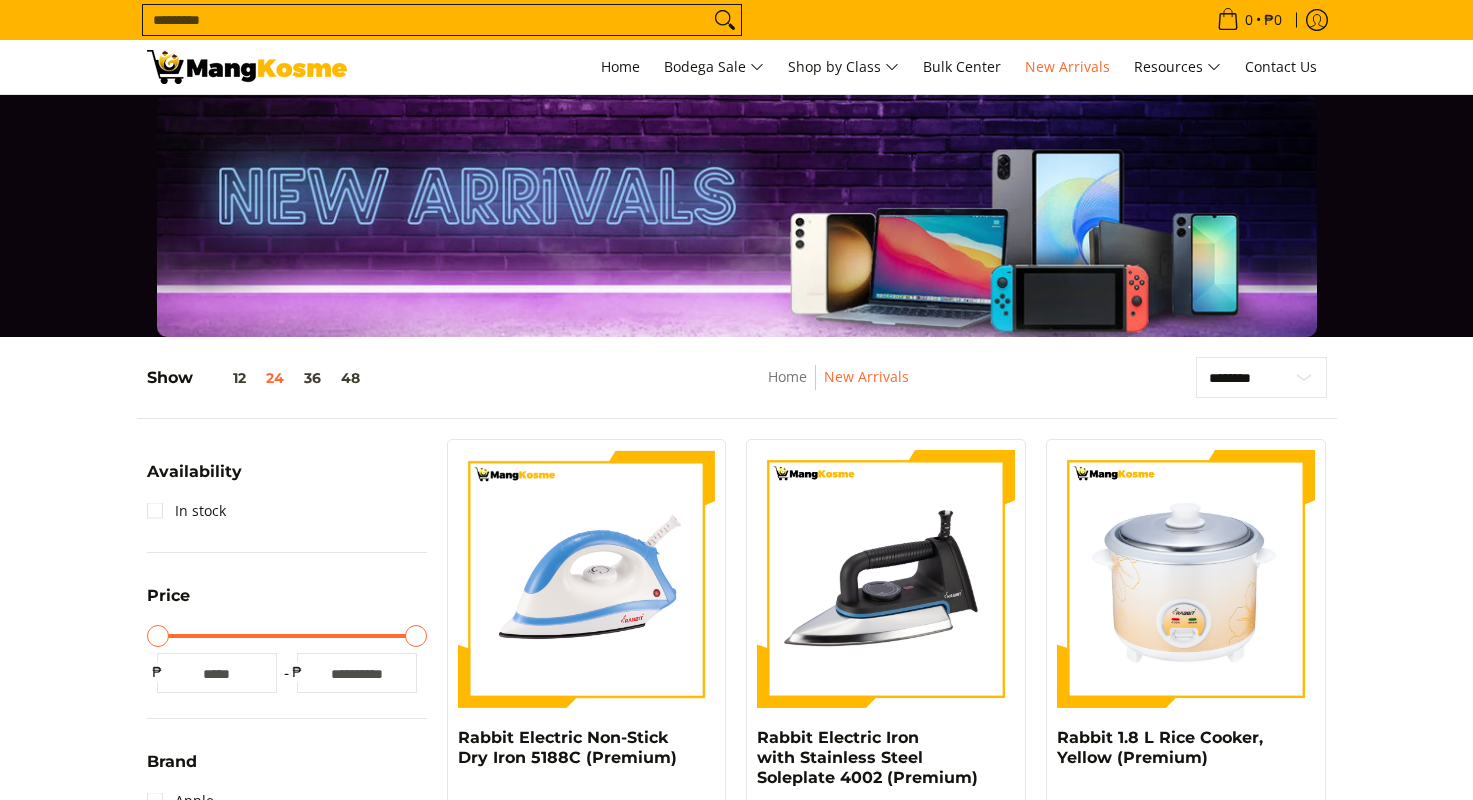 scroll, scrollTop: 0, scrollLeft: 0, axis: both 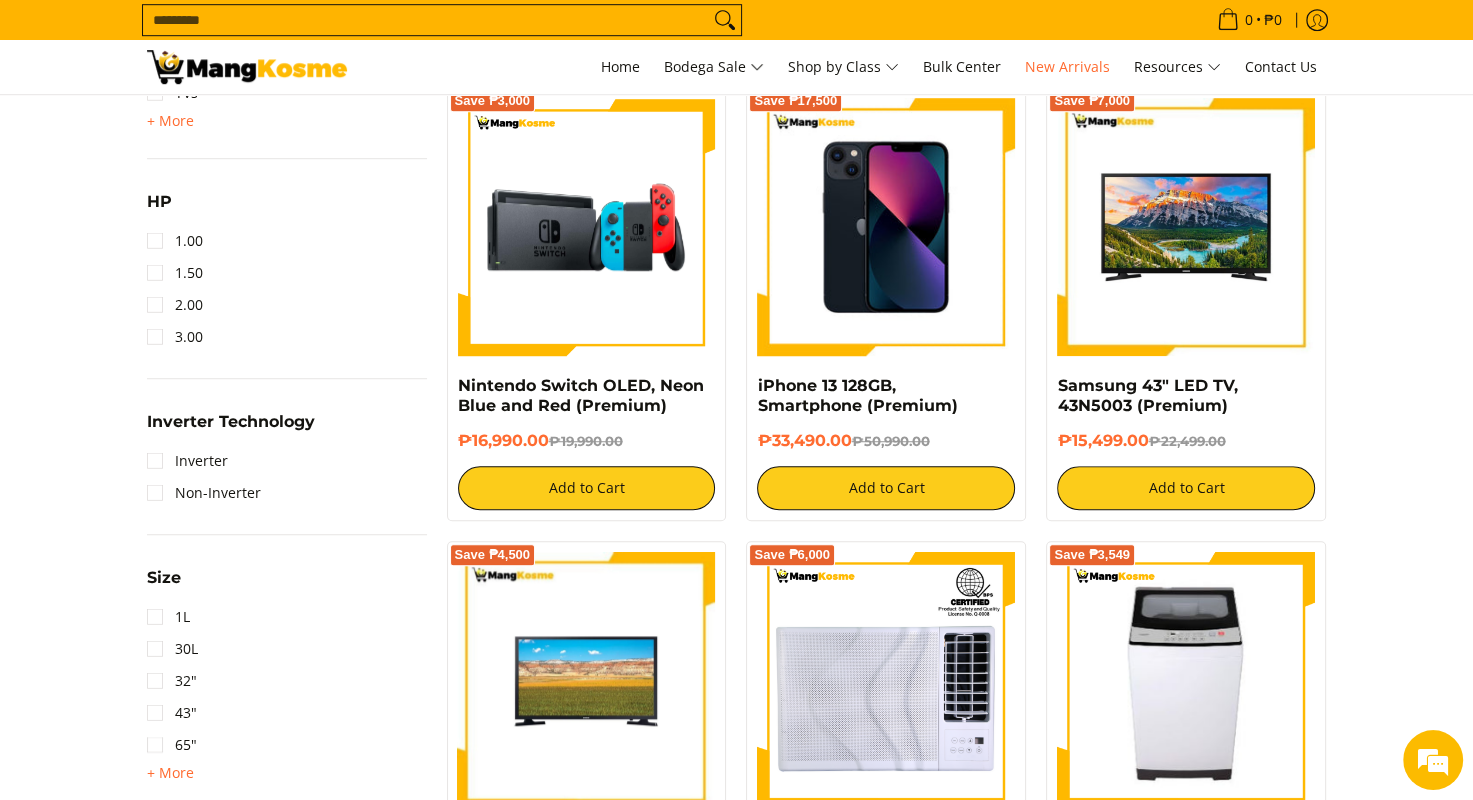 drag, startPoint x: 924, startPoint y: 398, endPoint x: 1471, endPoint y: 360, distance: 548.31836 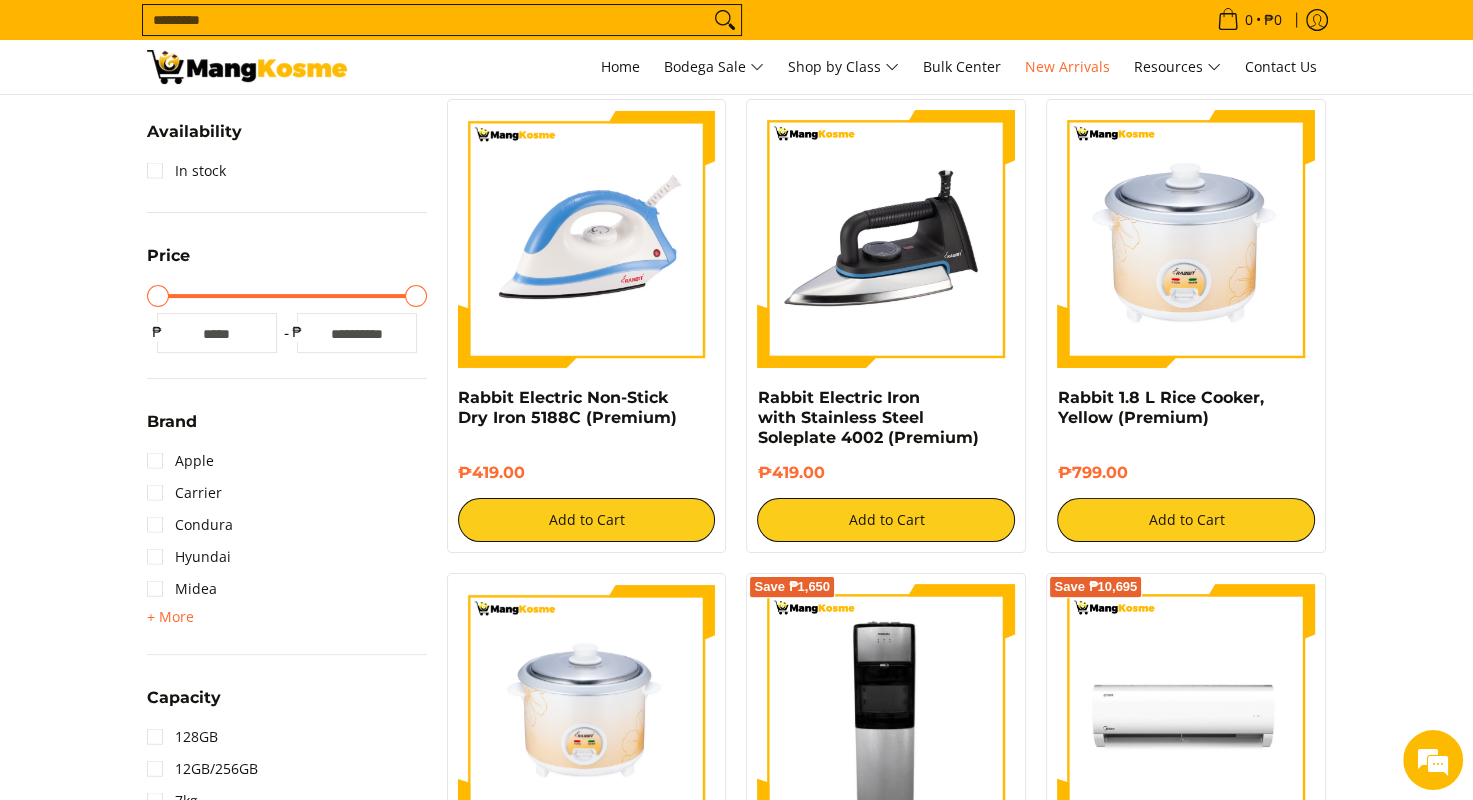 scroll, scrollTop: 0, scrollLeft: 0, axis: both 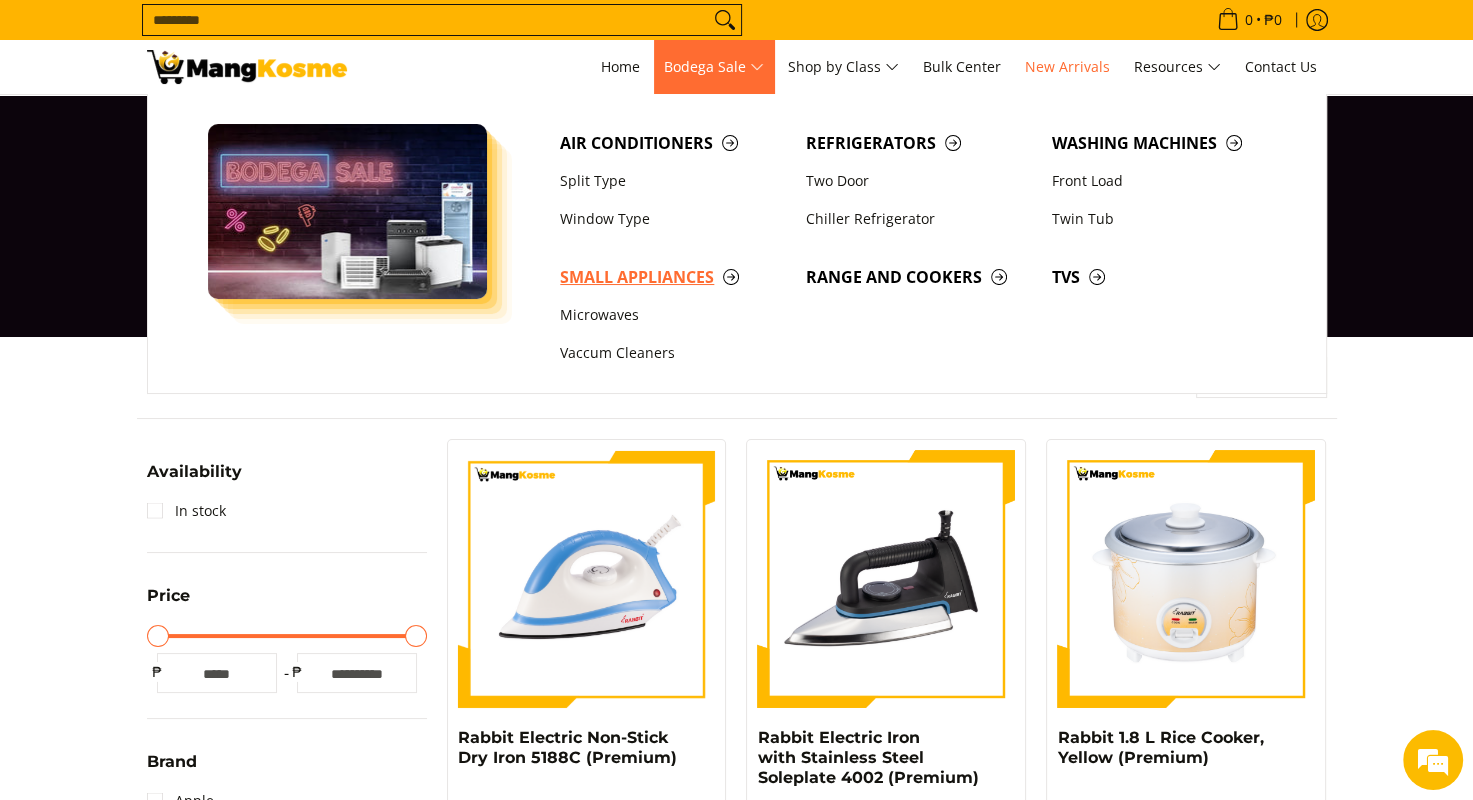 click on "Small Appliances" at bounding box center [673, 277] 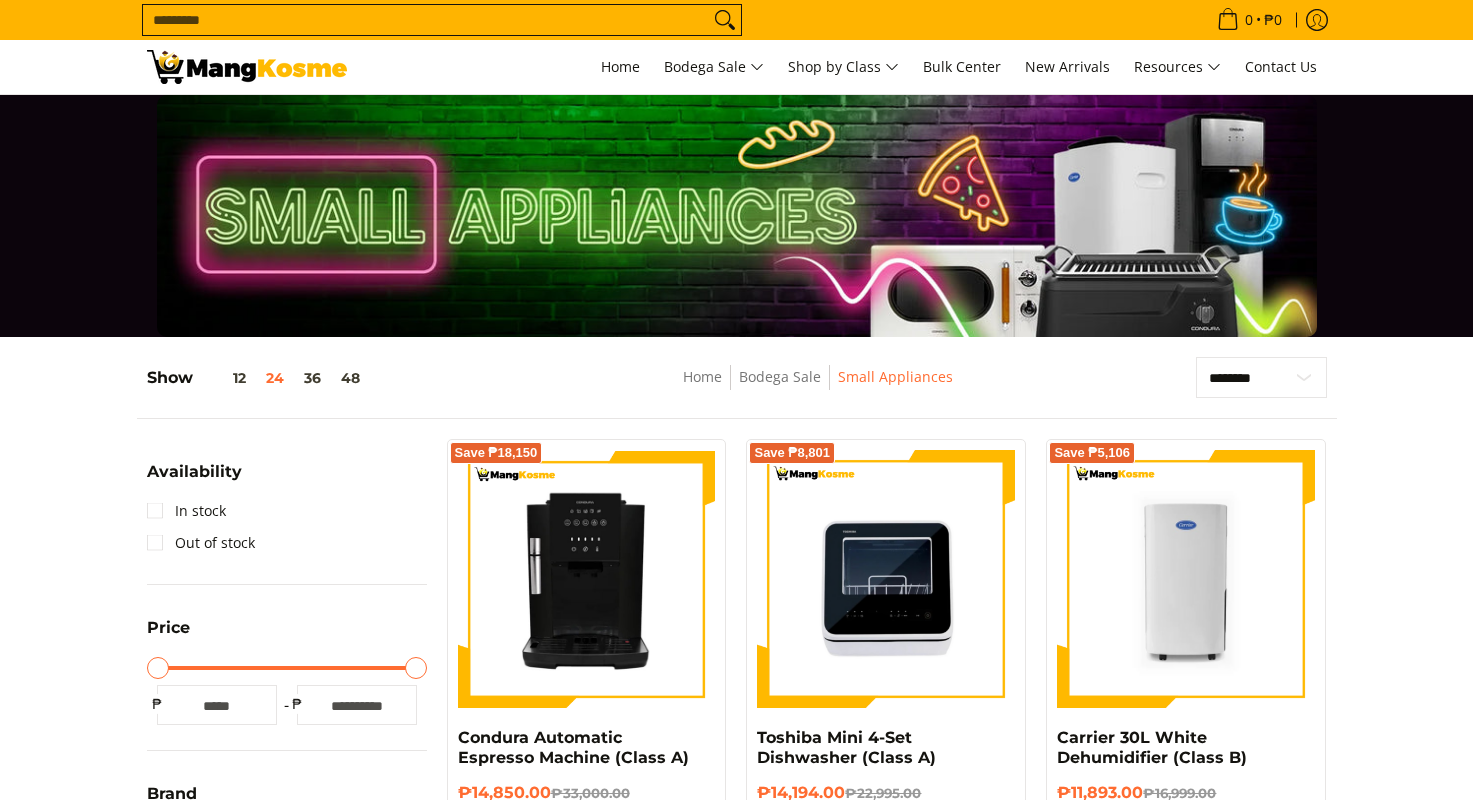 scroll, scrollTop: 0, scrollLeft: 0, axis: both 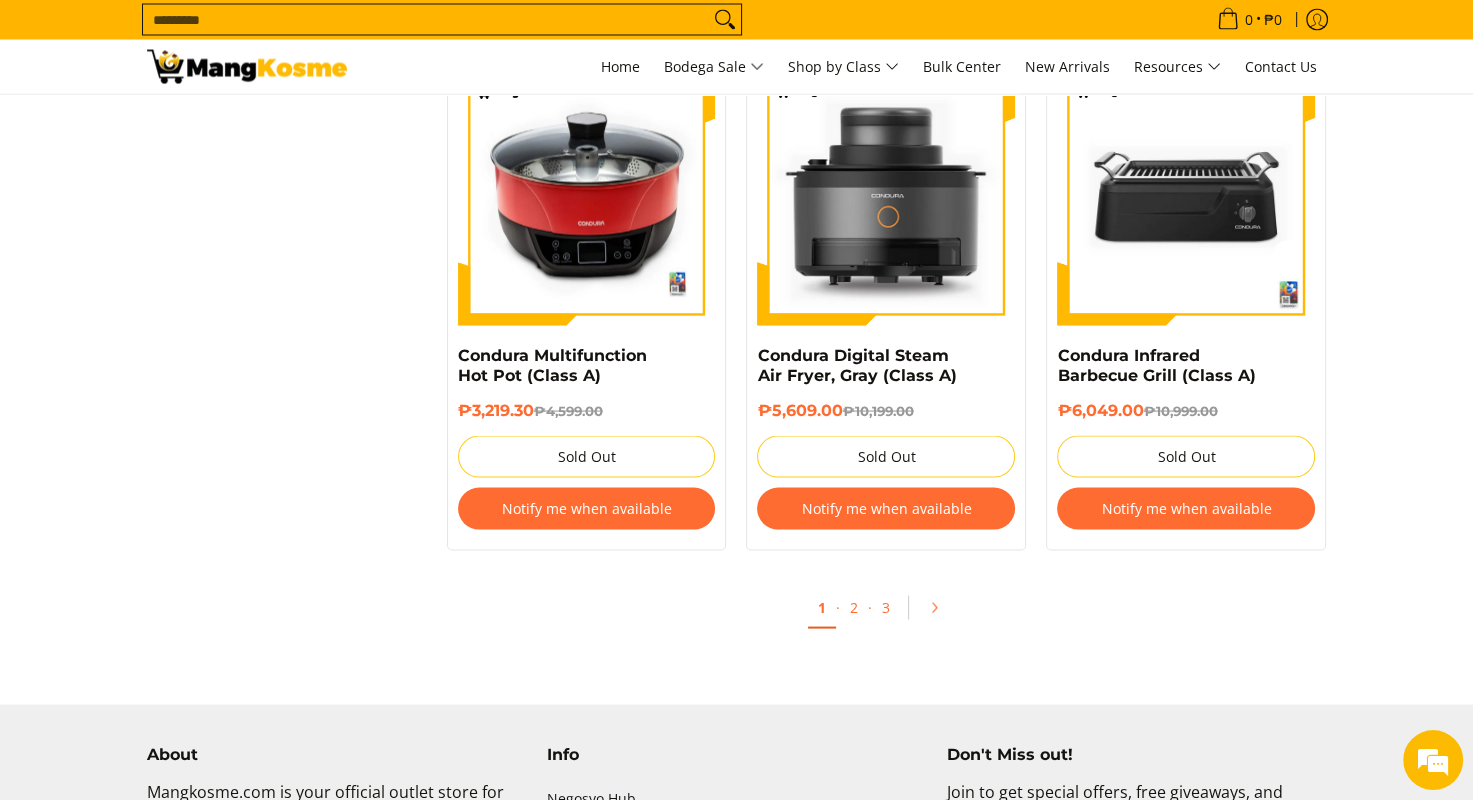 click on "Notify me when available" at bounding box center [587, 509] 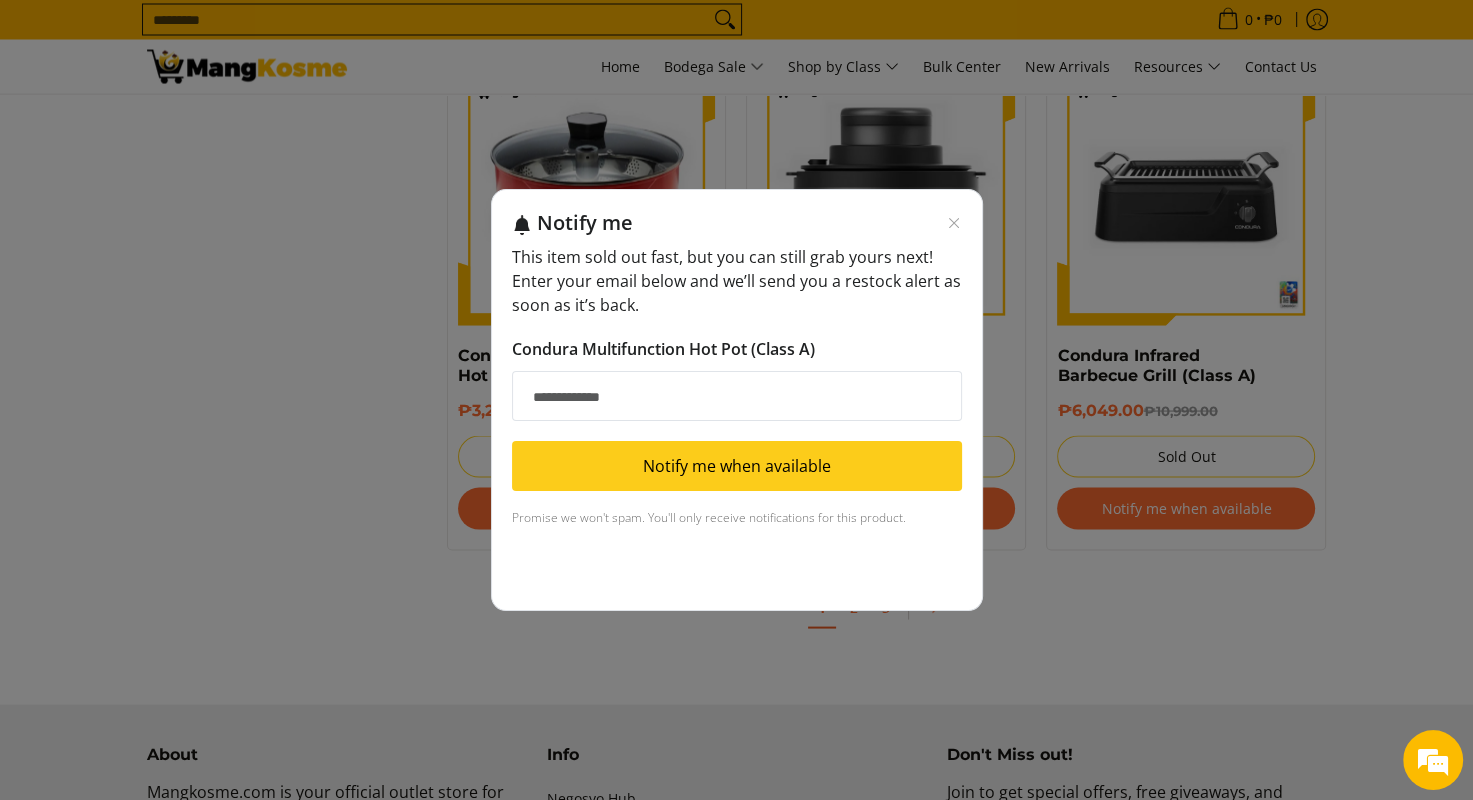 click on "Notify me" at bounding box center (749, 222) 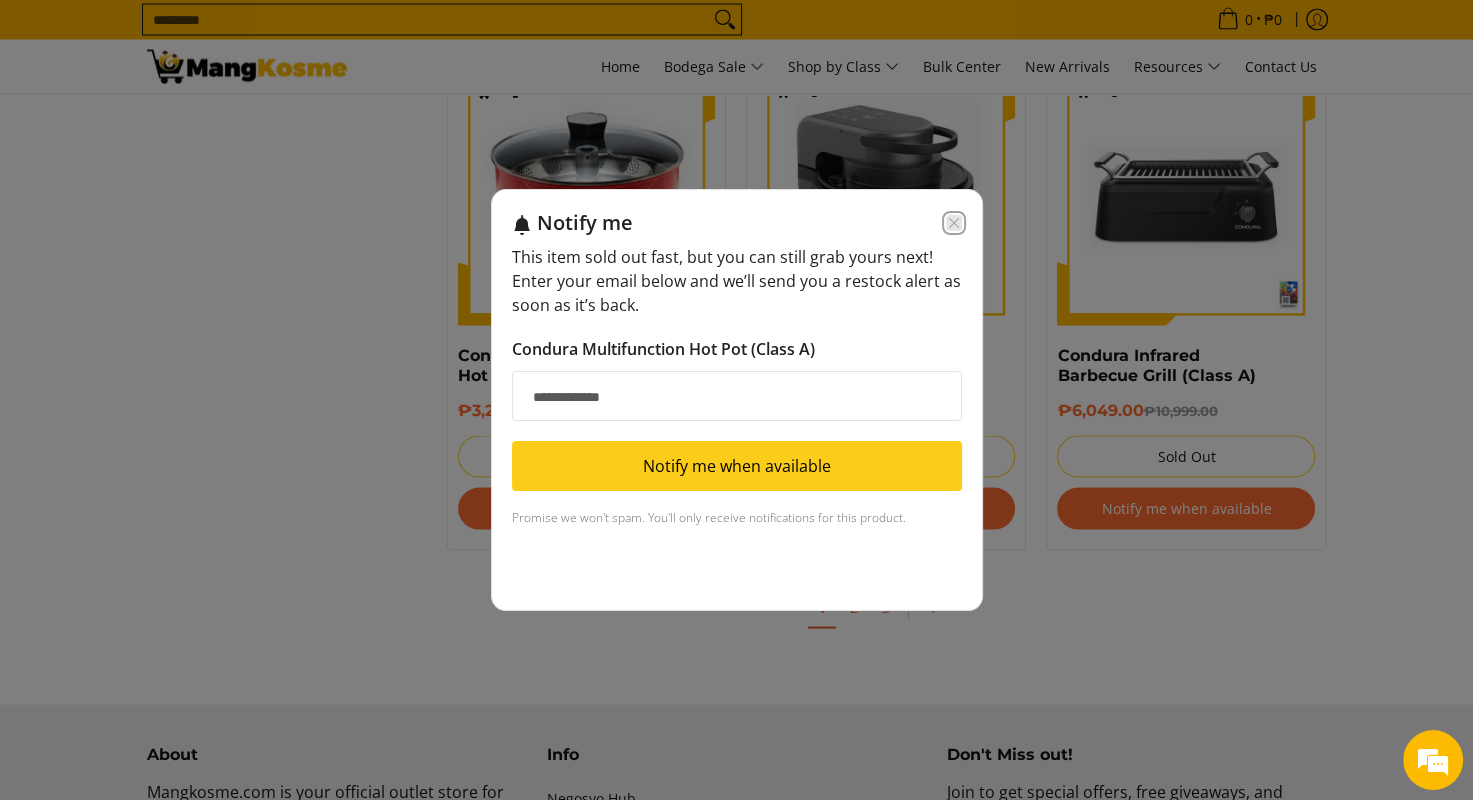 click 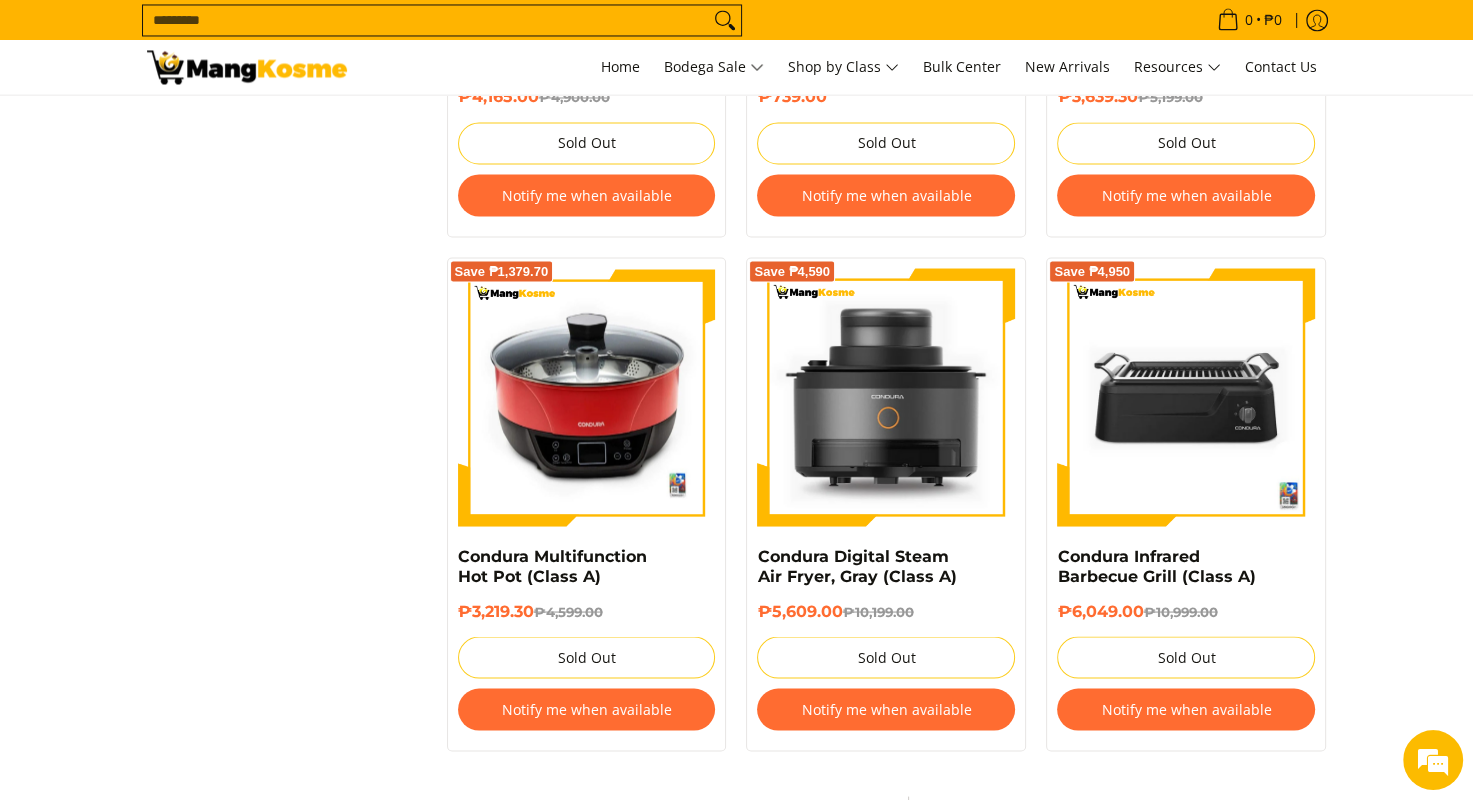 scroll, scrollTop: 3500, scrollLeft: 0, axis: vertical 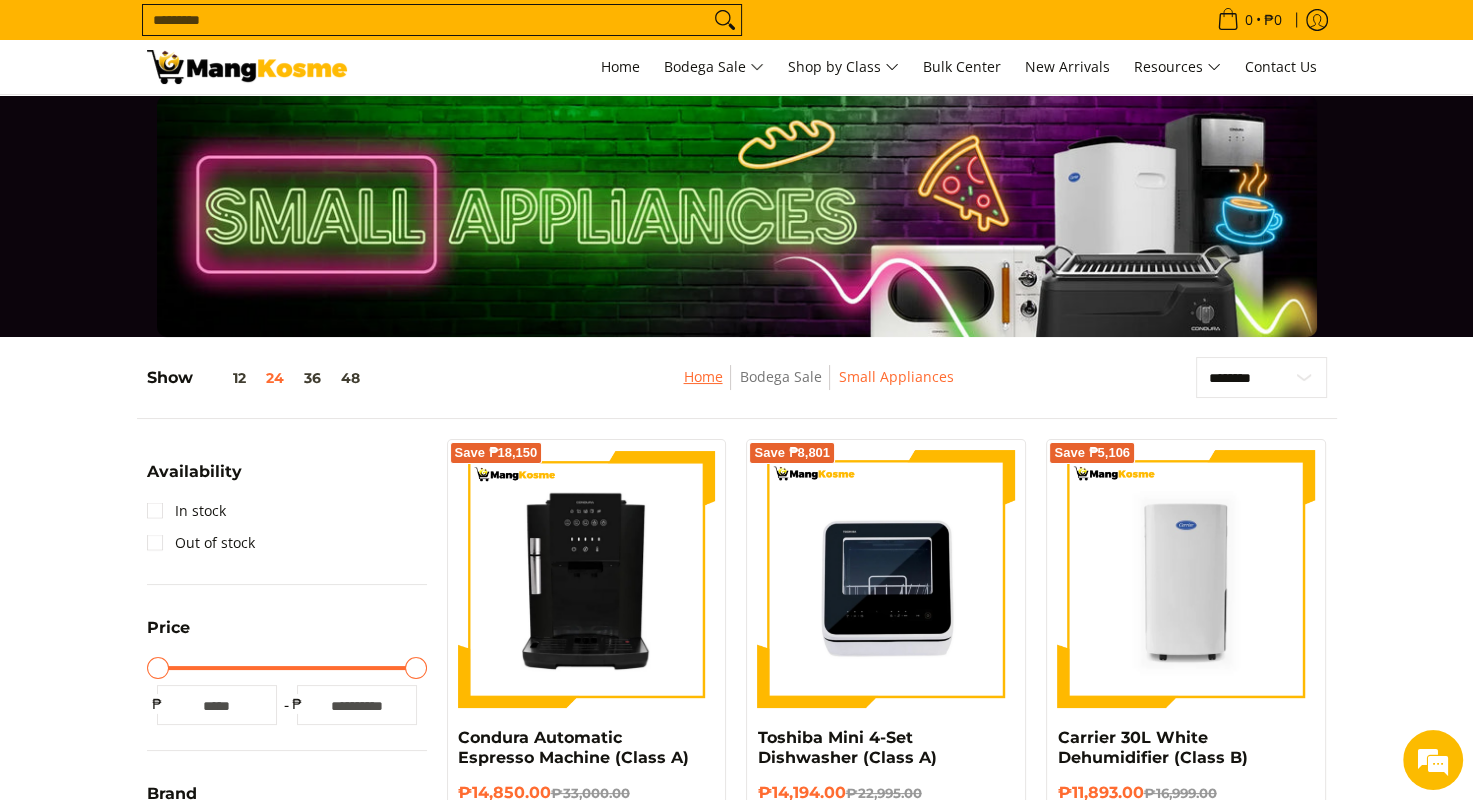 click on "Home" at bounding box center [702, 376] 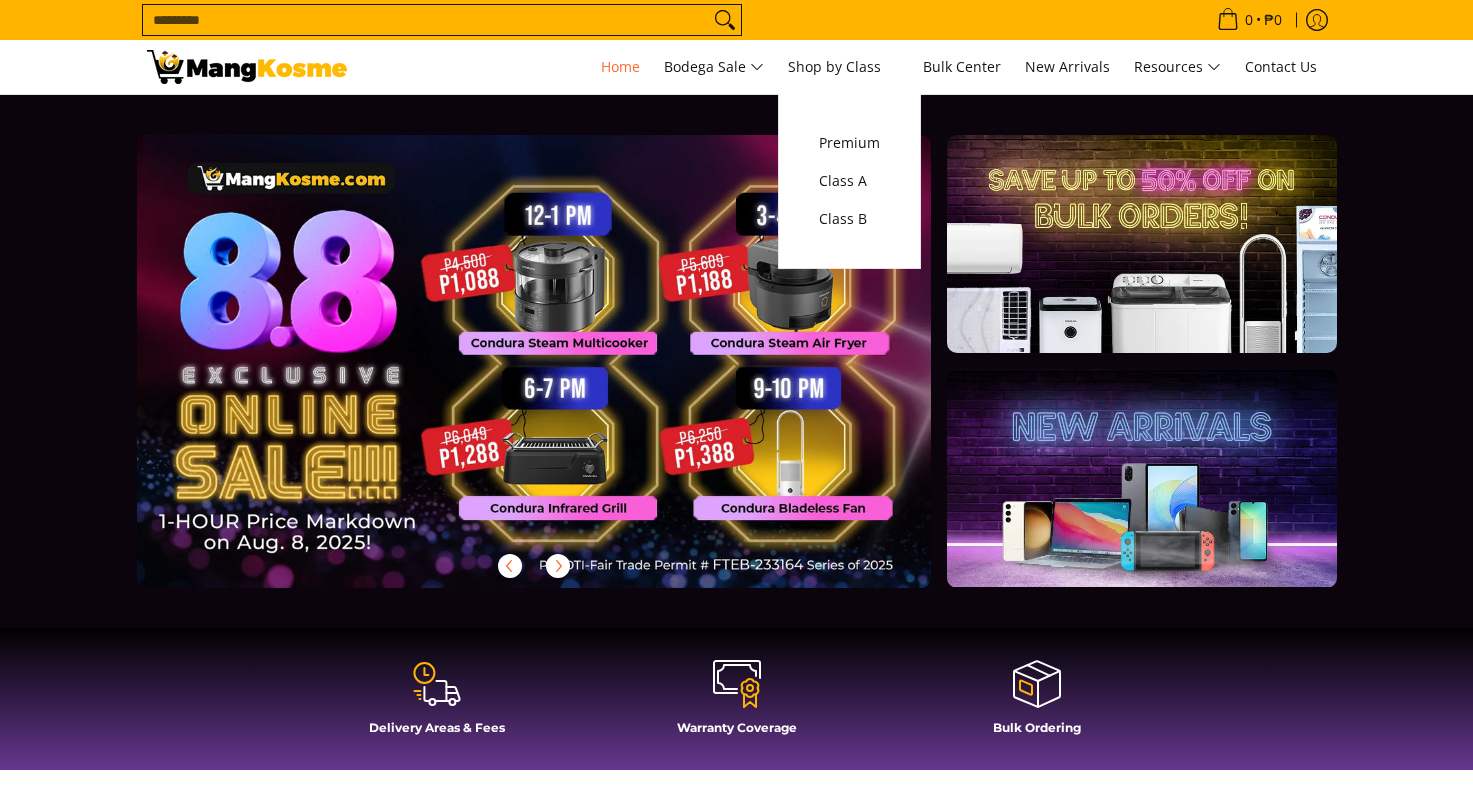 scroll, scrollTop: 0, scrollLeft: 0, axis: both 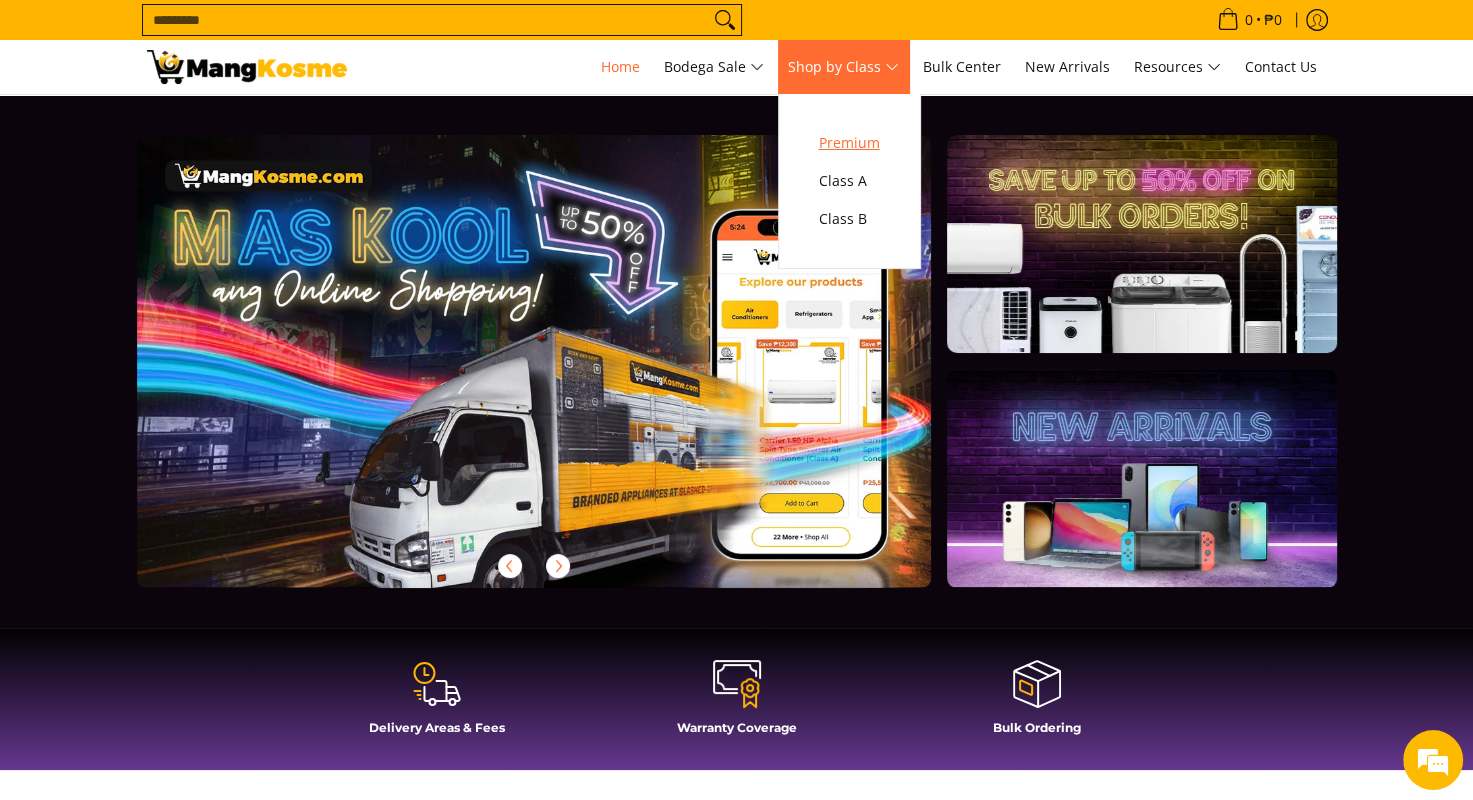 click on "Premium" at bounding box center (849, 143) 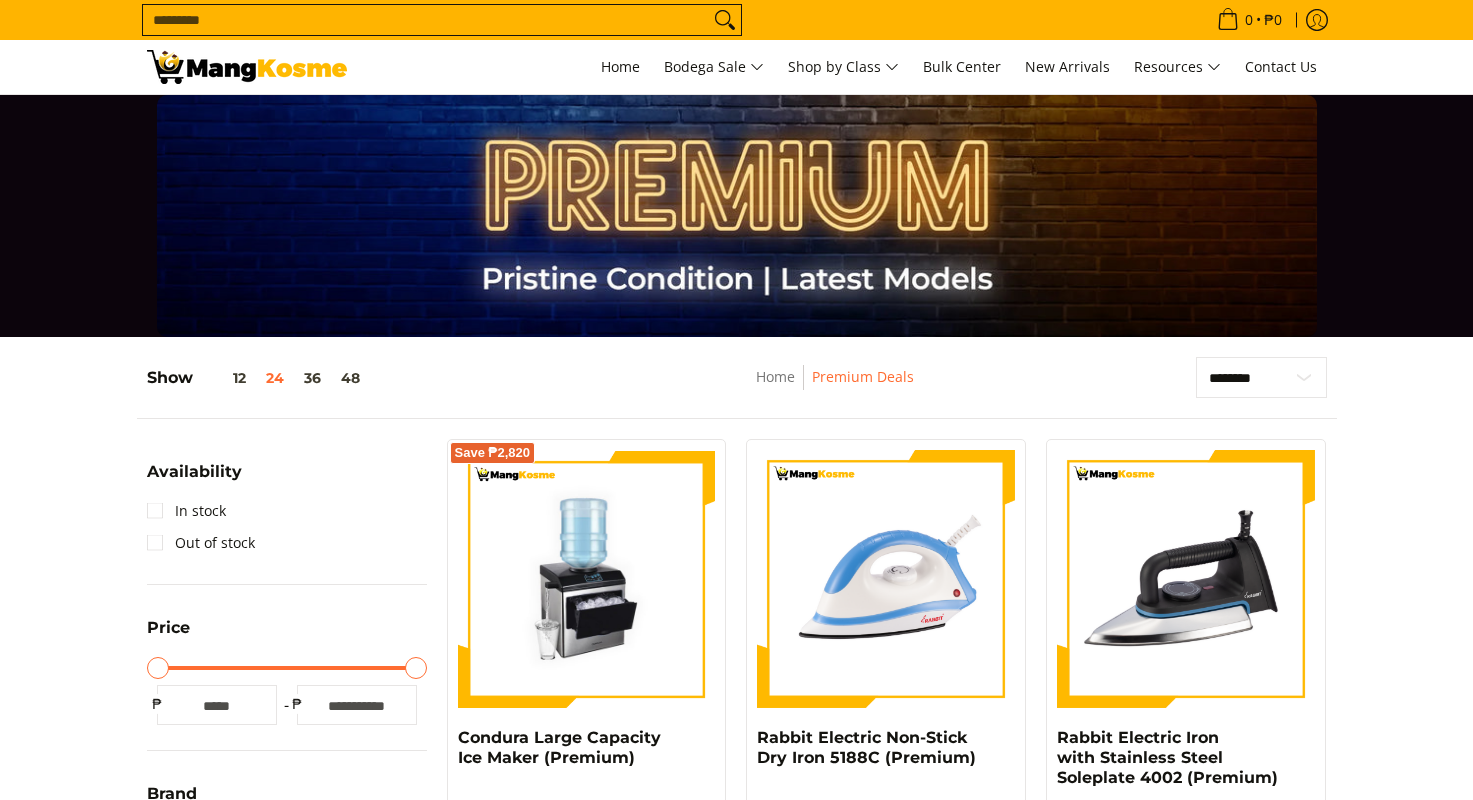 scroll, scrollTop: 205, scrollLeft: 0, axis: vertical 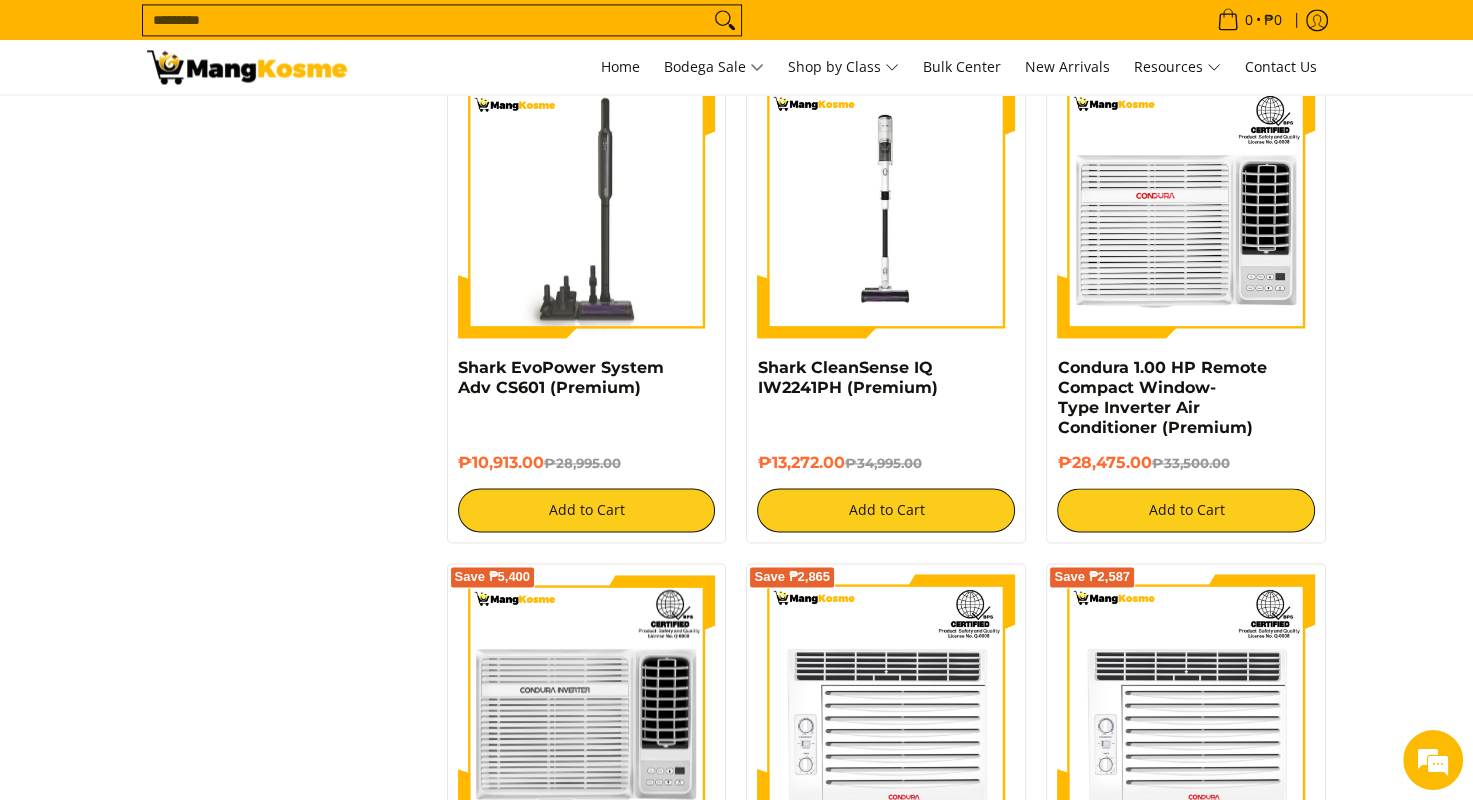 drag, startPoint x: 1391, startPoint y: 361, endPoint x: 1399, endPoint y: 288, distance: 73.43705 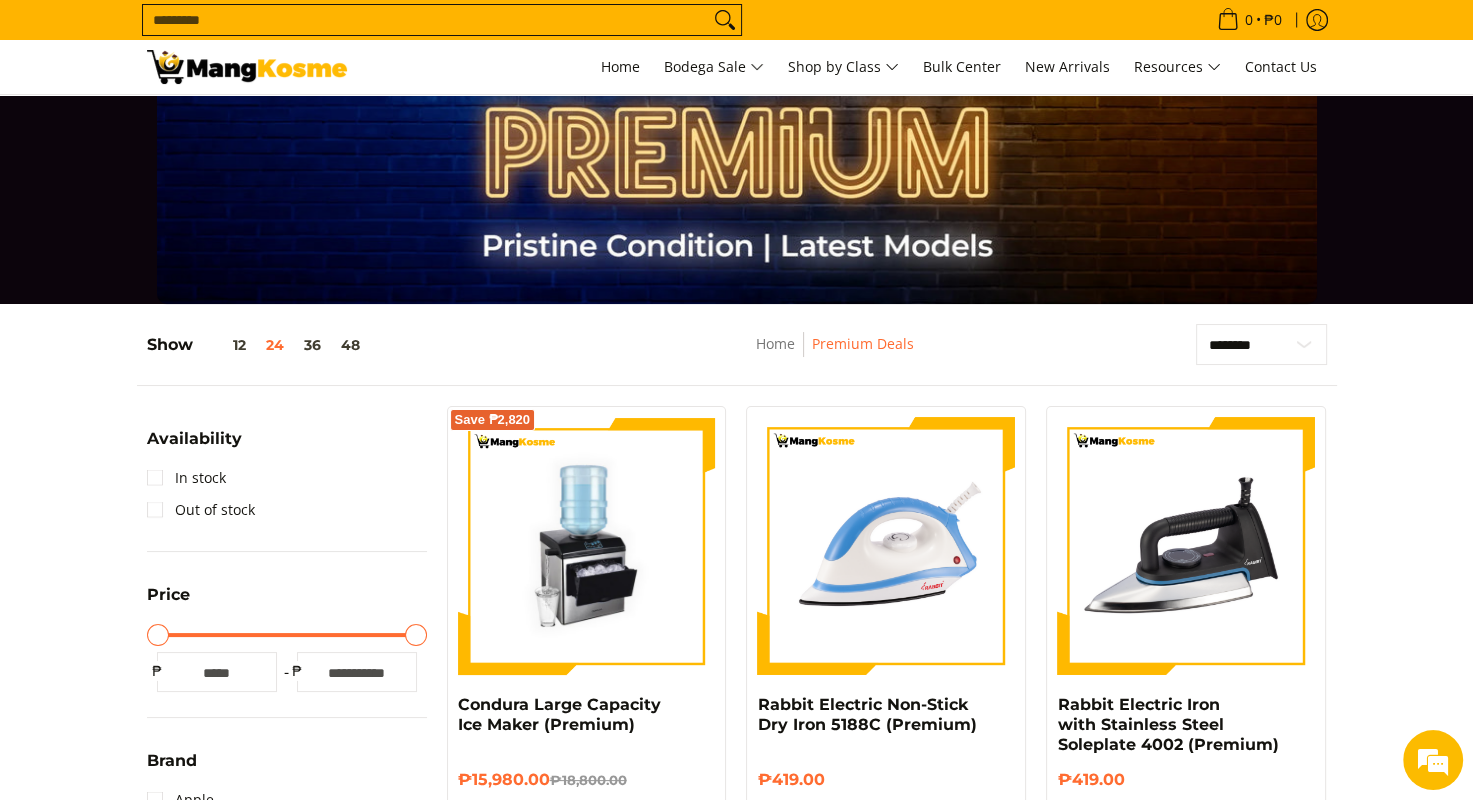 scroll, scrollTop: 0, scrollLeft: 0, axis: both 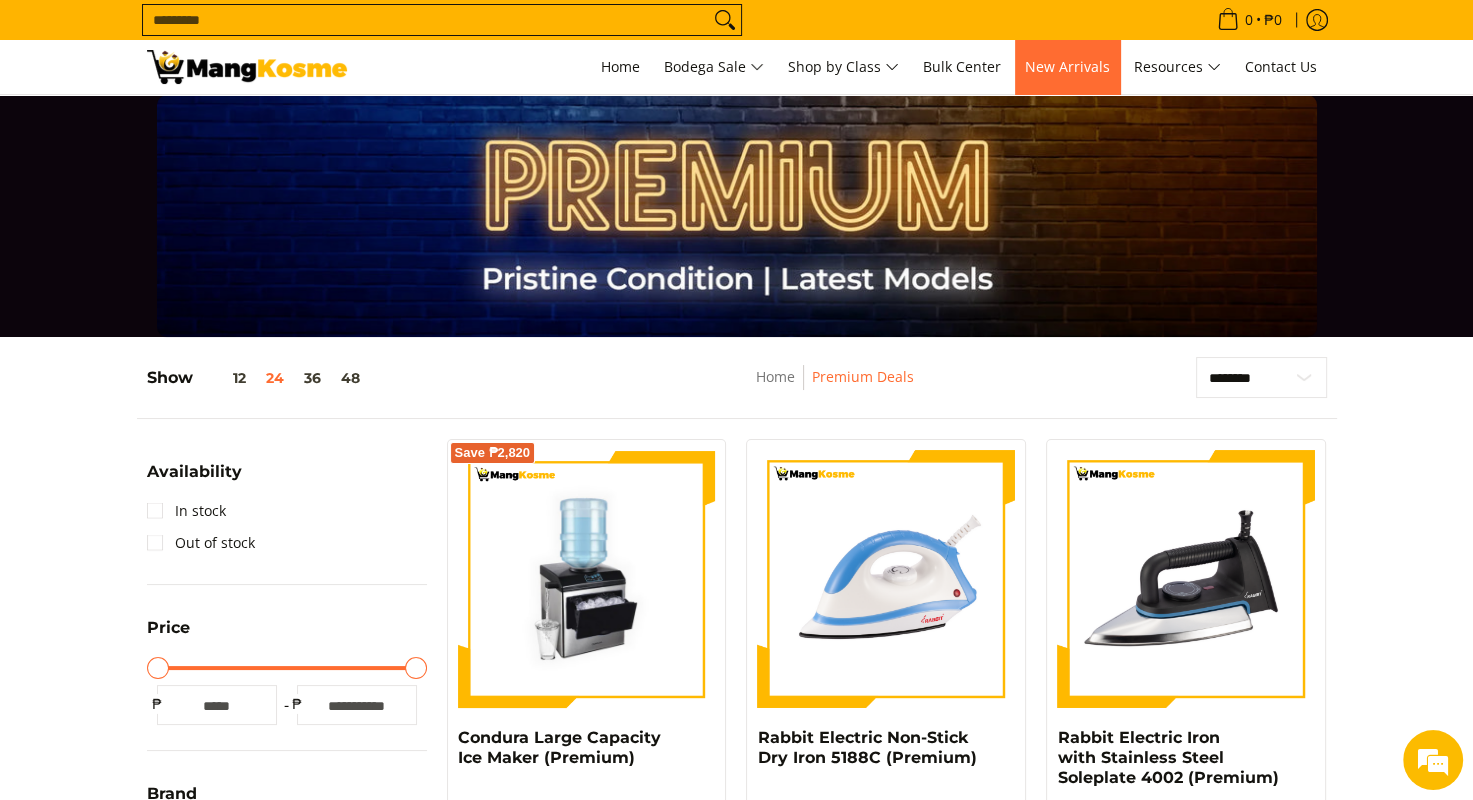 click on "New Arrivals" at bounding box center (1067, 66) 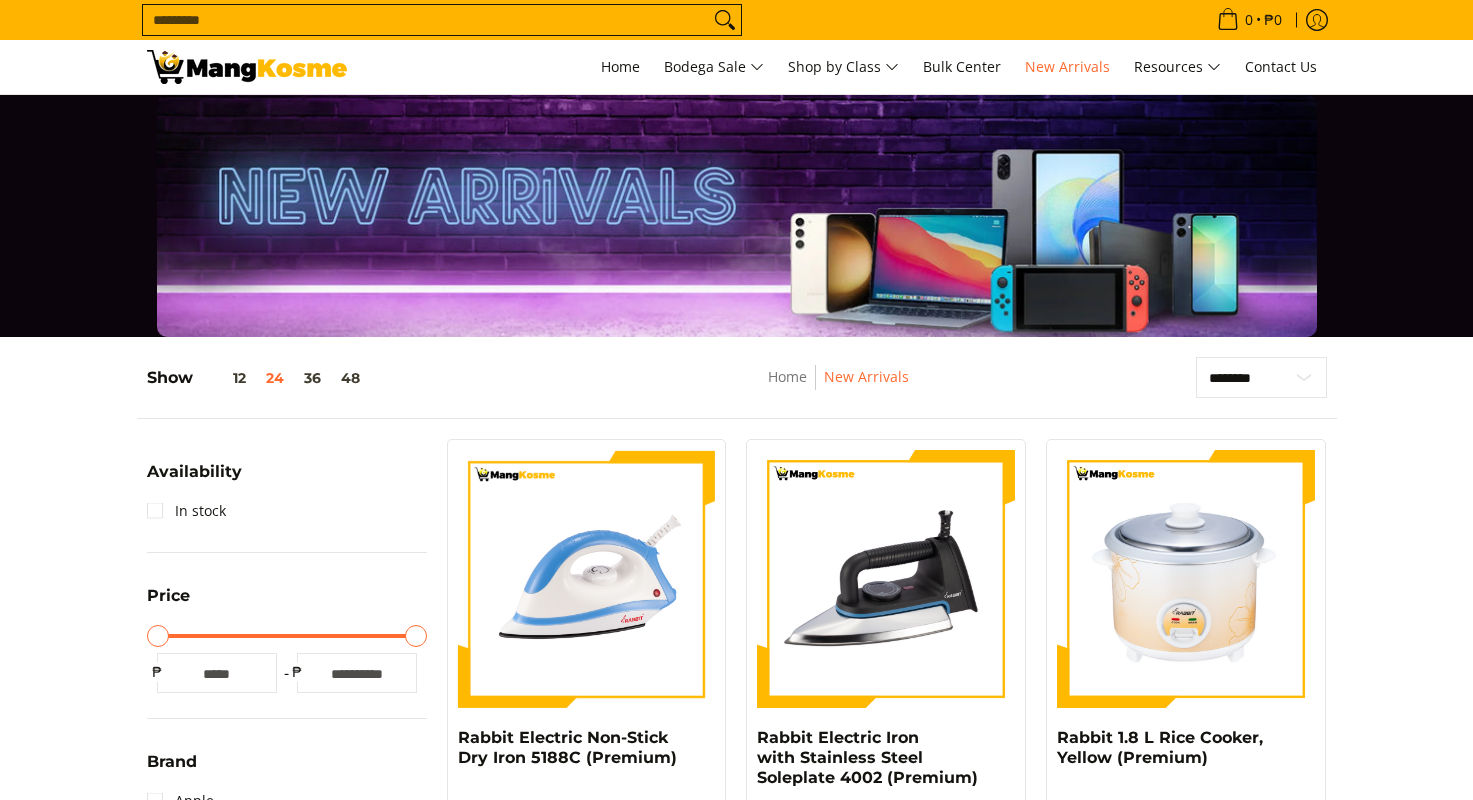 scroll, scrollTop: 252, scrollLeft: 0, axis: vertical 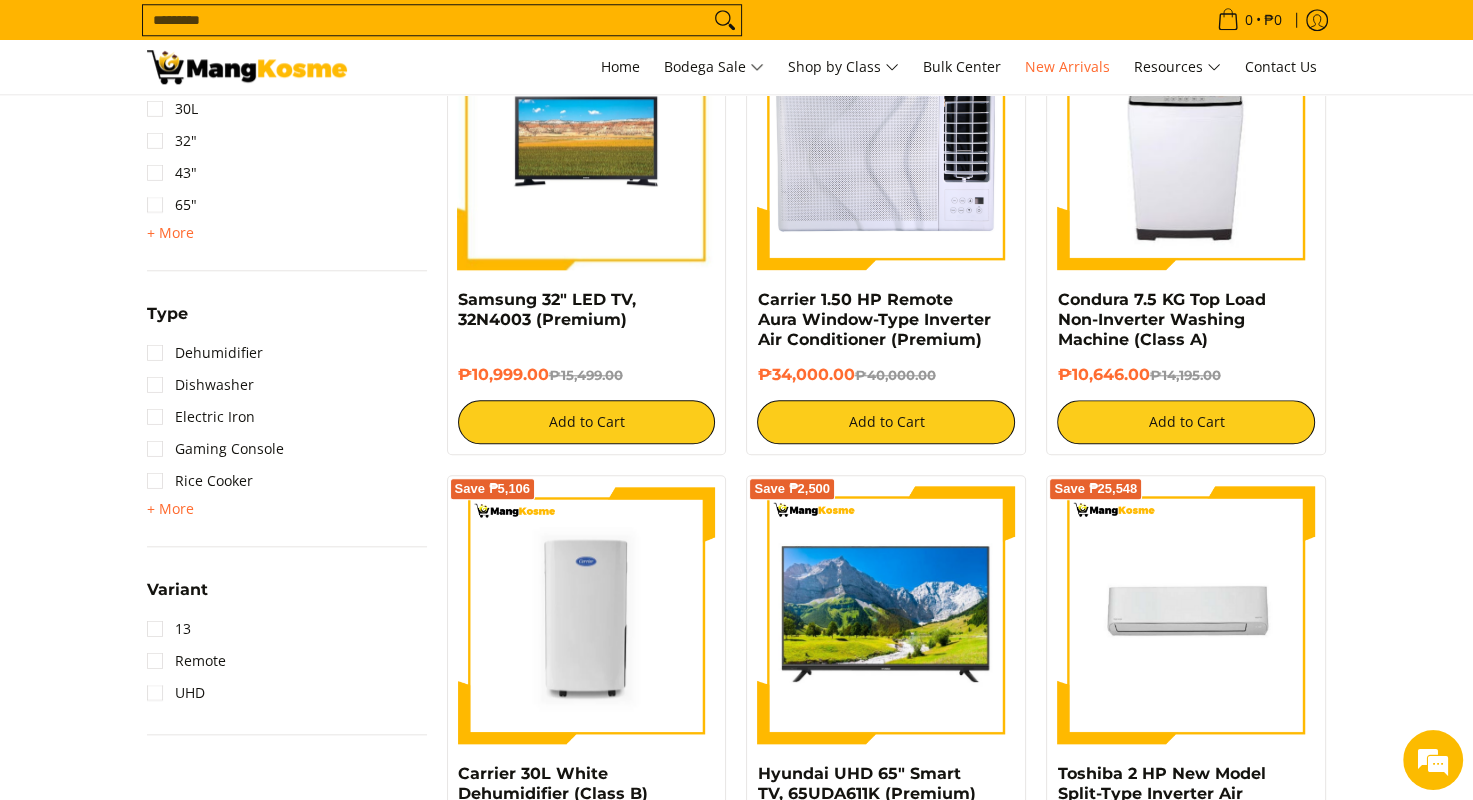 click on "+ More" at bounding box center (170, 509) 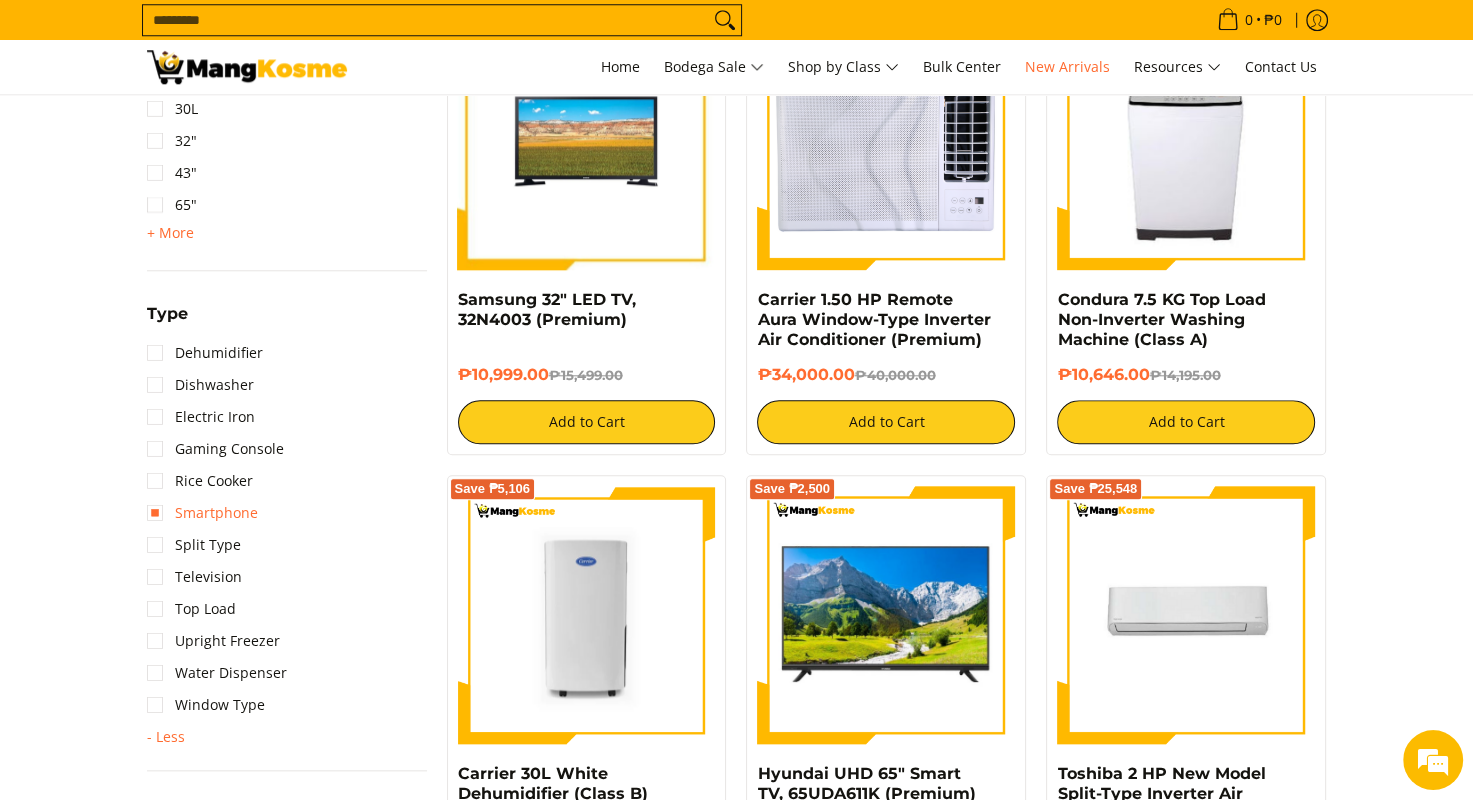 click on "Smartphone" at bounding box center [202, 513] 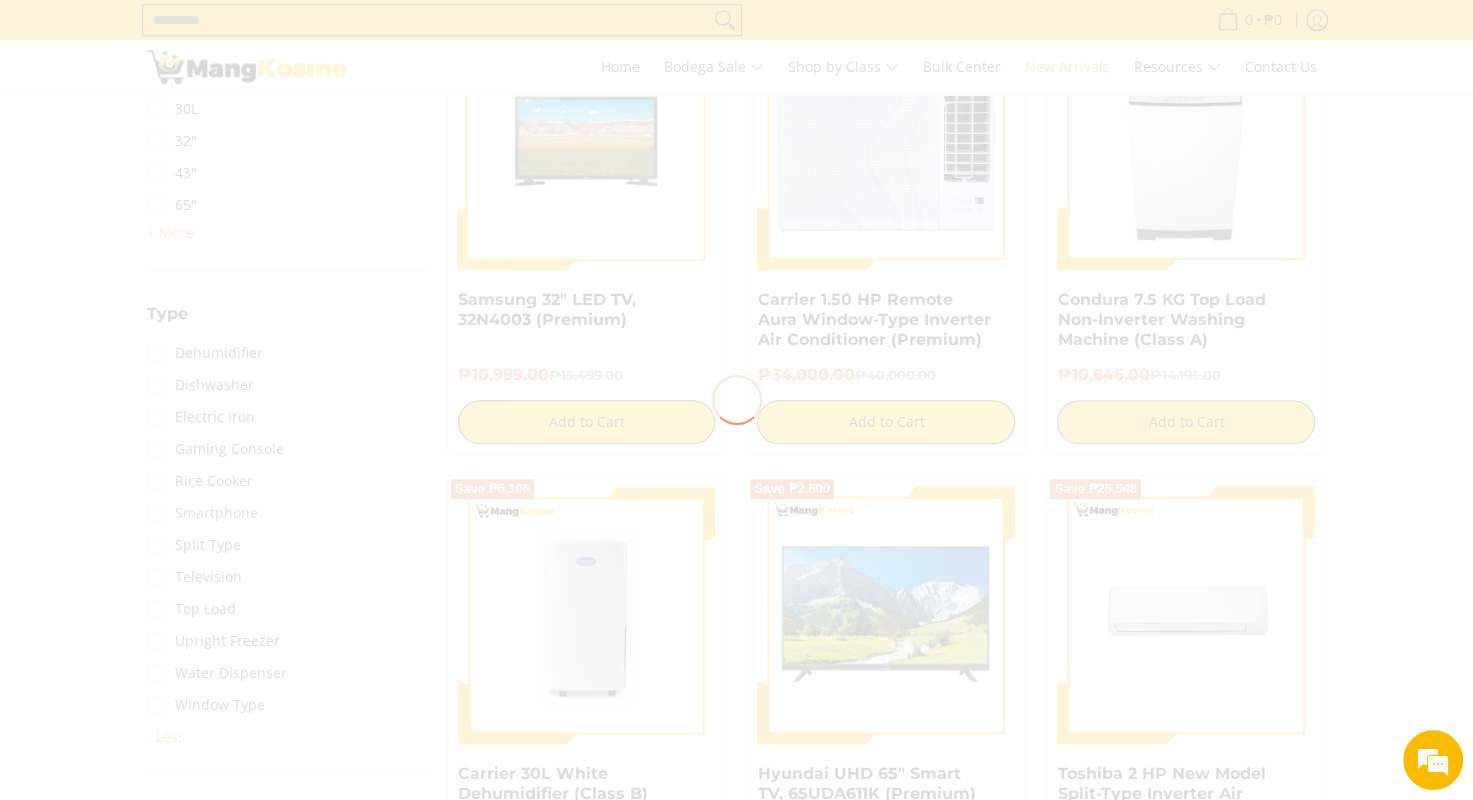 scroll, scrollTop: 0, scrollLeft: 0, axis: both 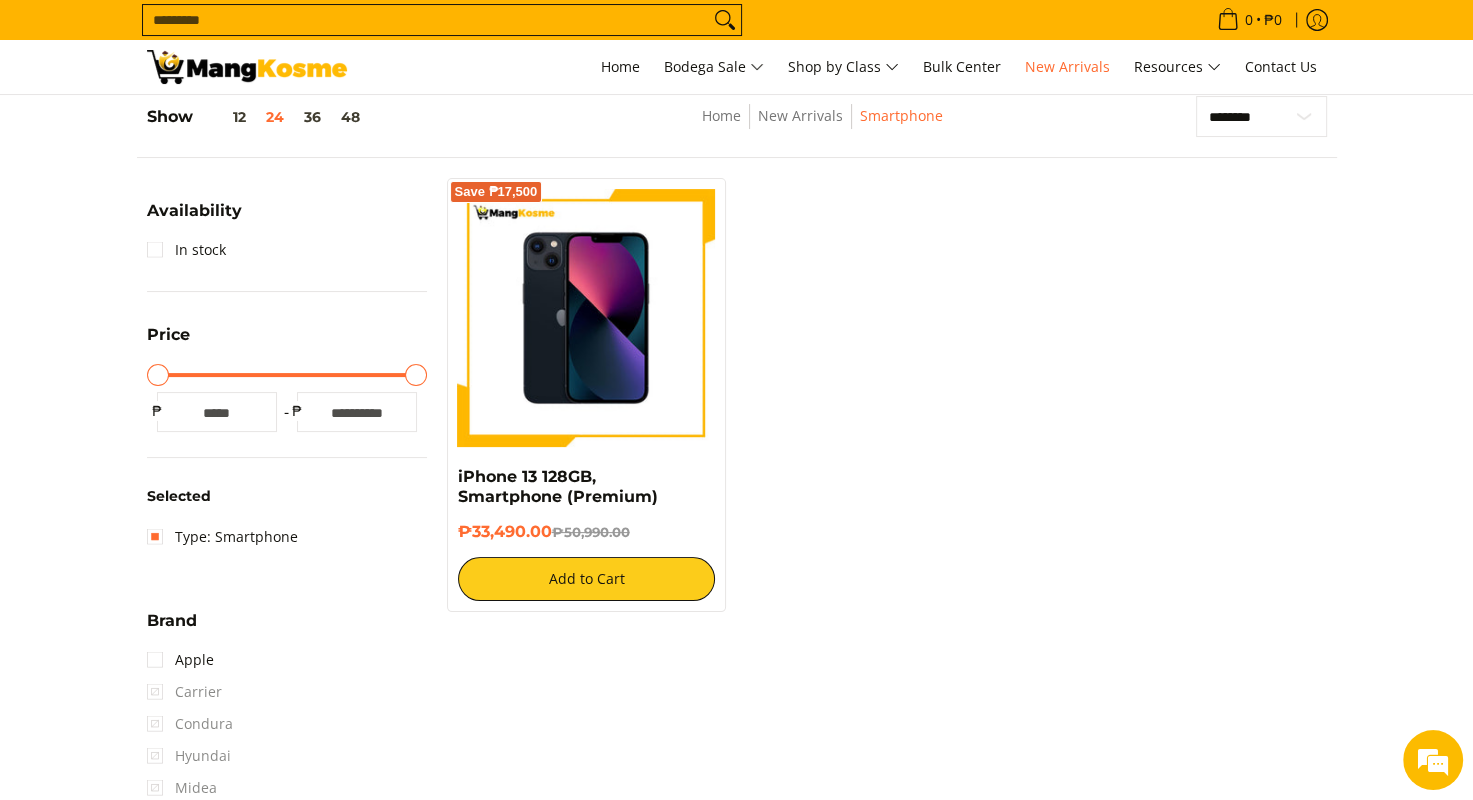 click on "Save
₱17,500
[PRODUCT] [PRODUCT]
₱33,490.00  ₱50,990.00
Add to Cart" at bounding box center [887, 405] 